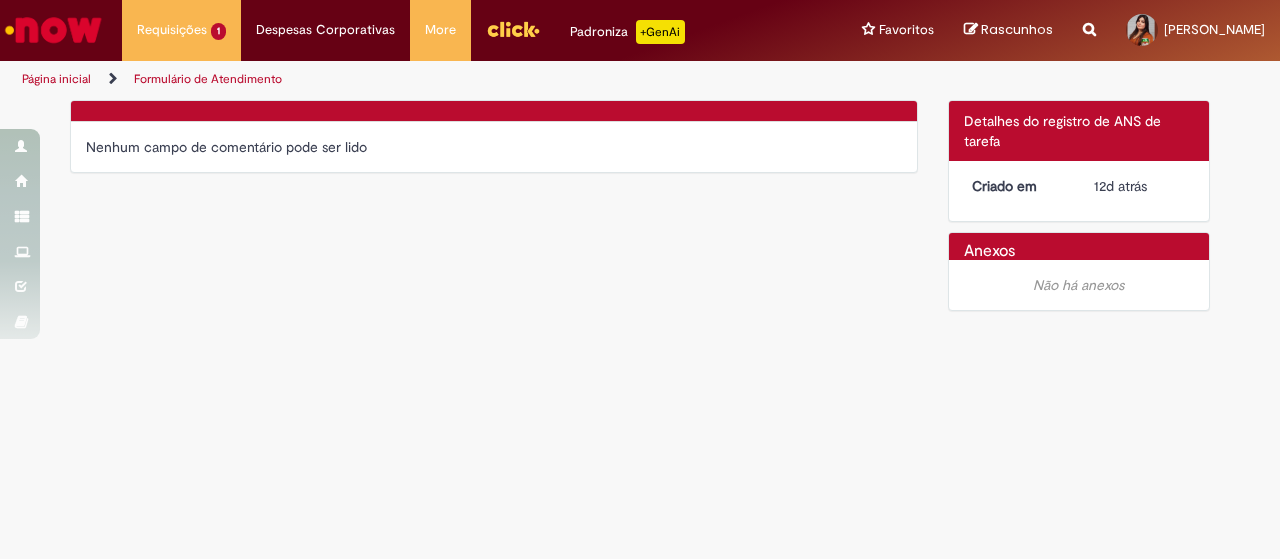 scroll, scrollTop: 0, scrollLeft: 0, axis: both 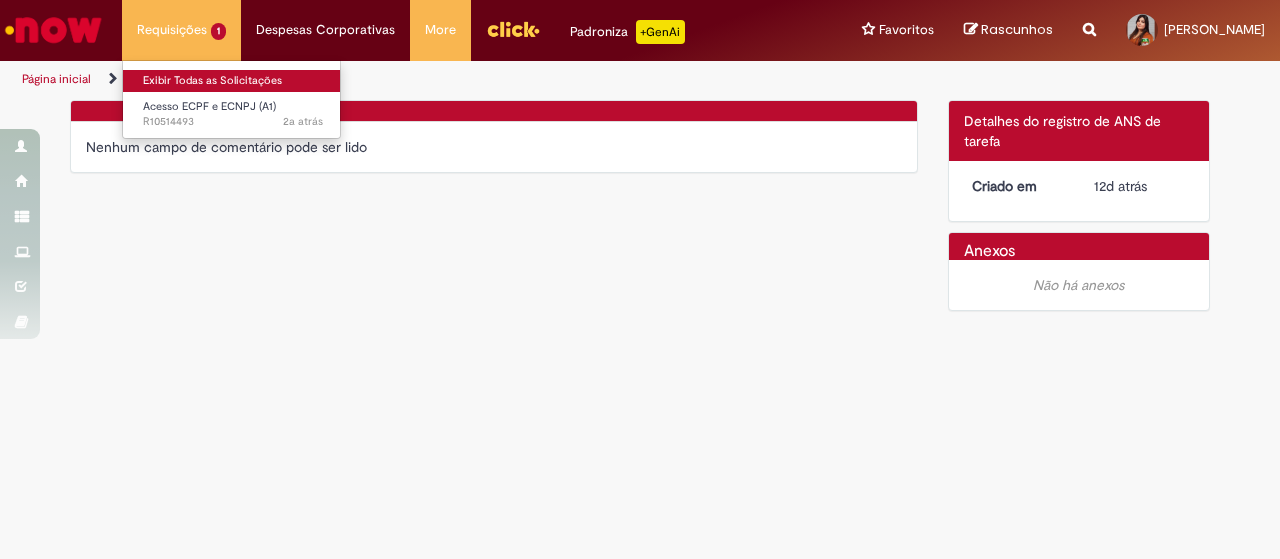 click on "Exibir Todas as Solicitações" at bounding box center (233, 81) 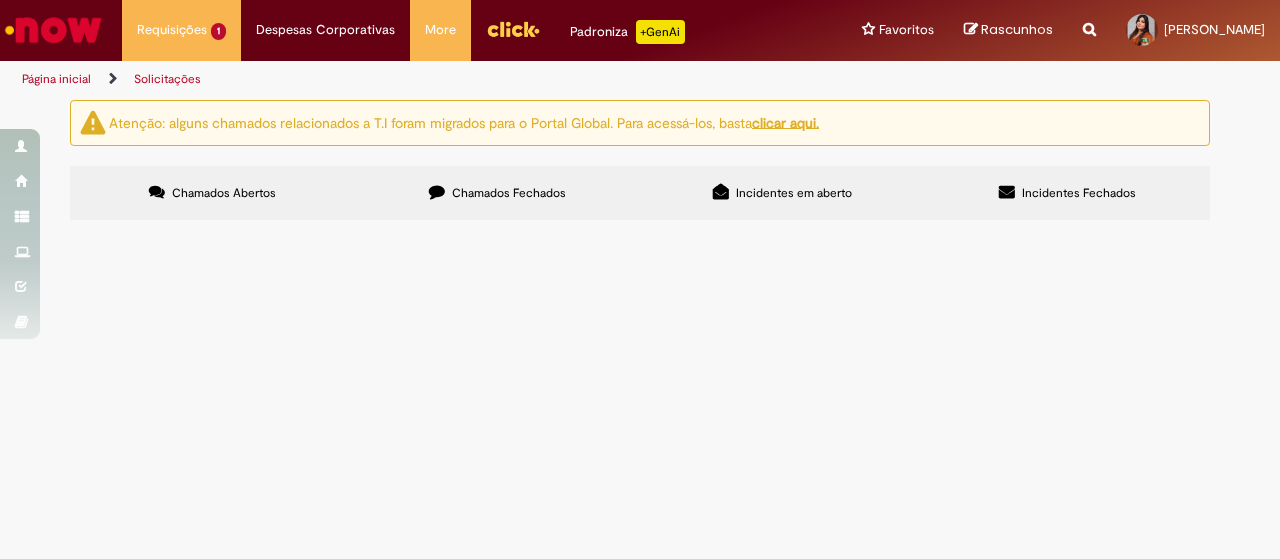 click on "Chamados Fechados" at bounding box center (497, 193) 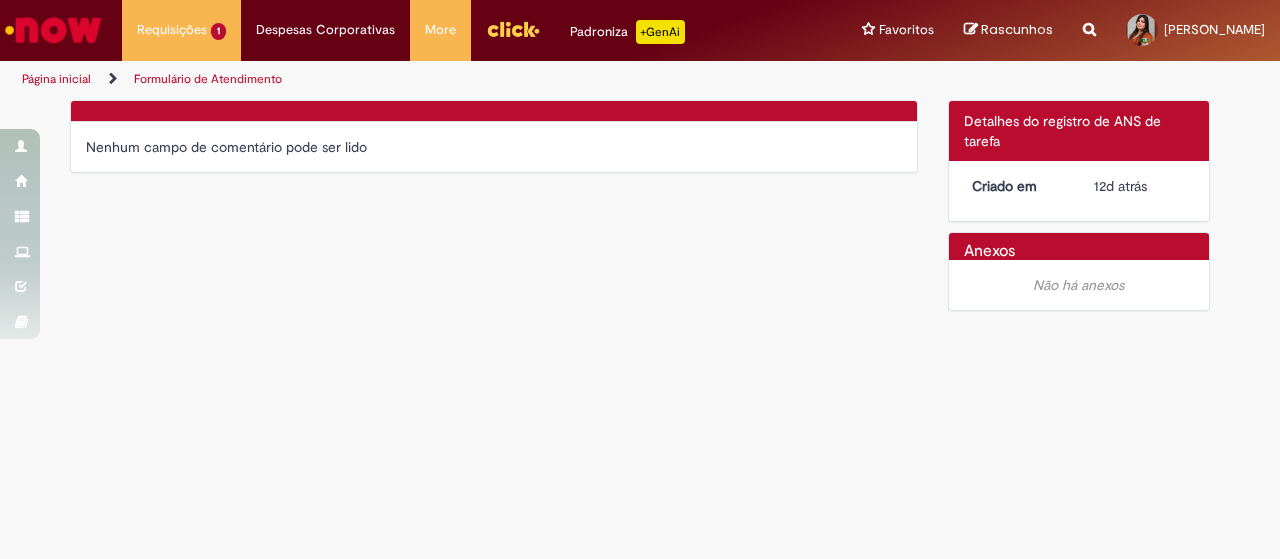 scroll, scrollTop: 0, scrollLeft: 0, axis: both 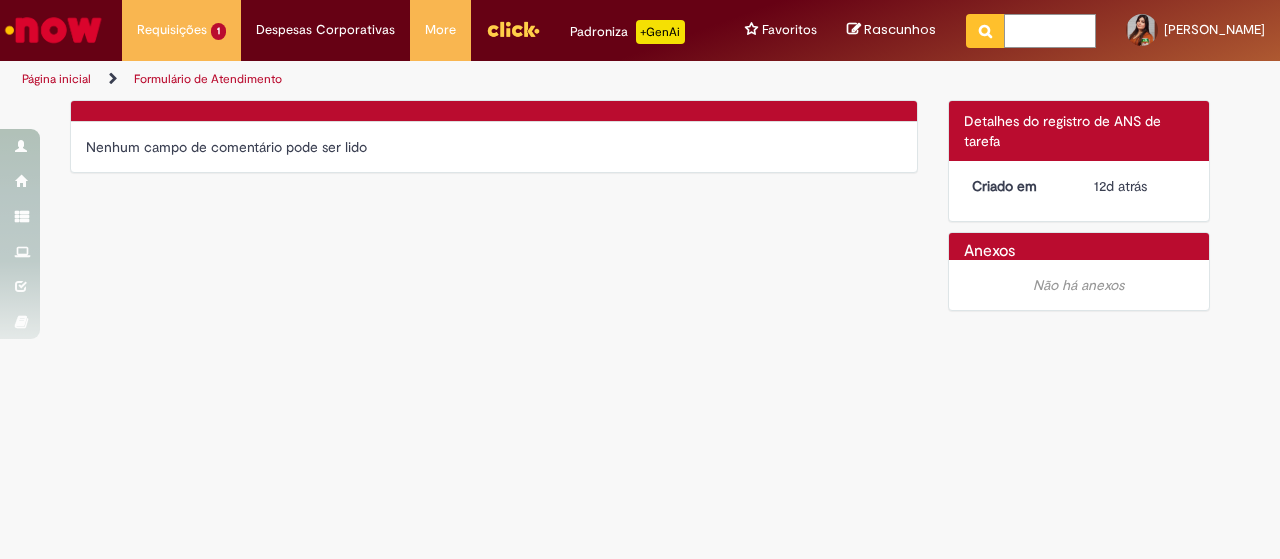 click at bounding box center (1050, 31) 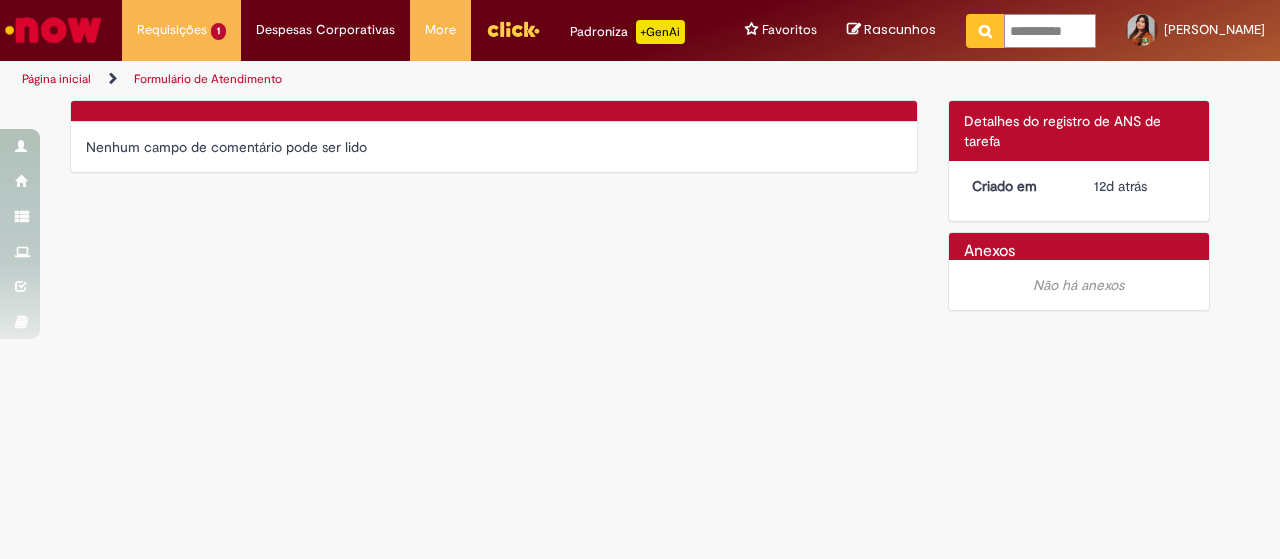 type on "**********" 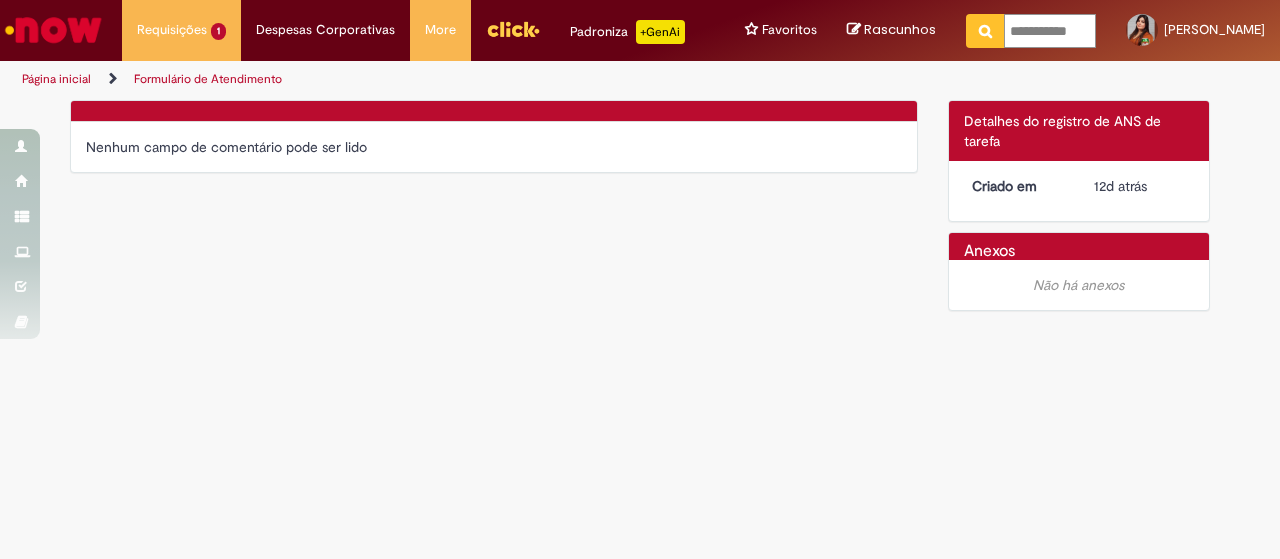 click at bounding box center (985, 31) 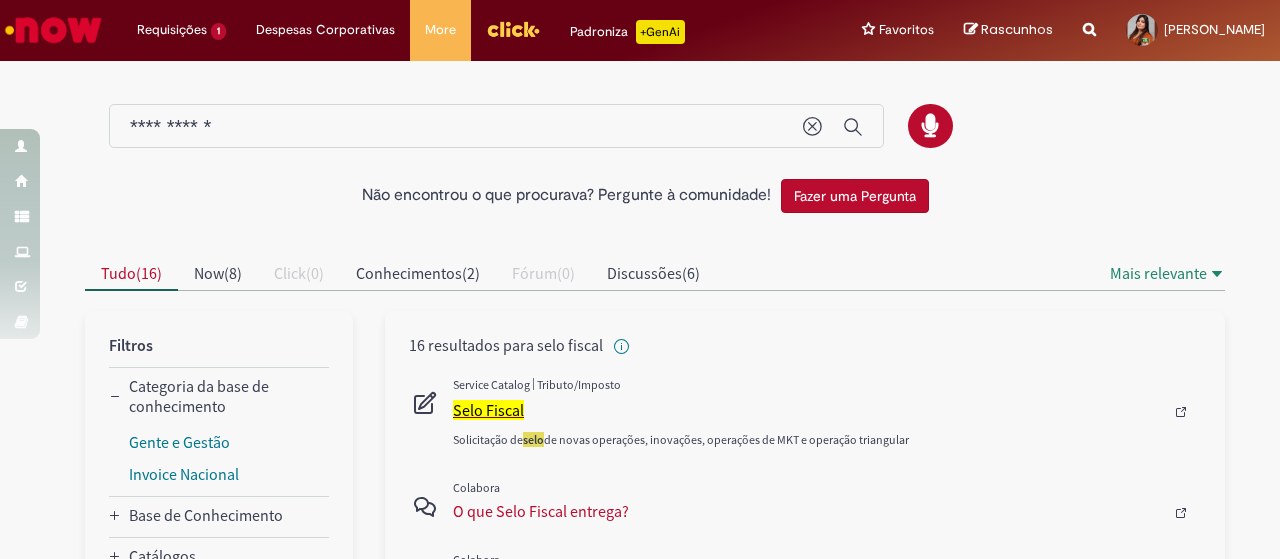 click on "Selo Fiscal" at bounding box center [488, 410] 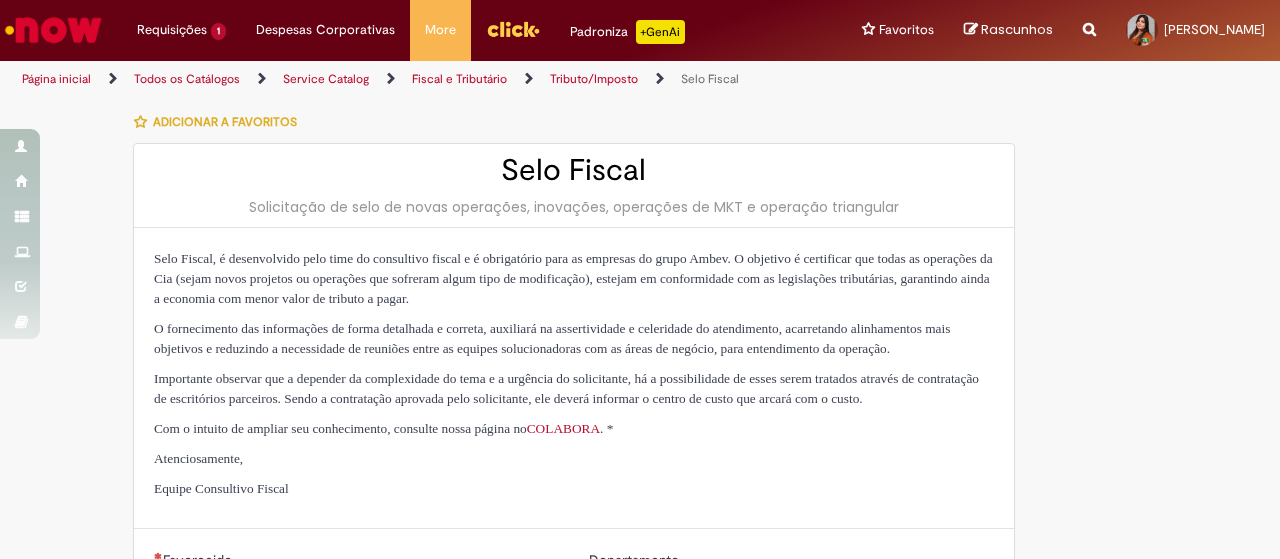 type on "********" 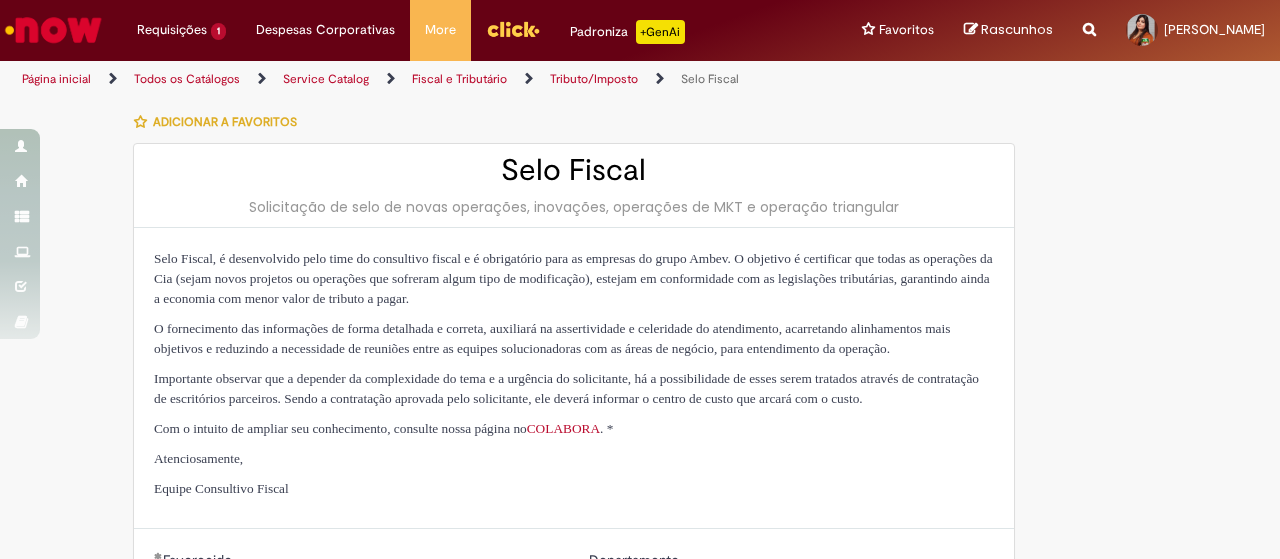 type on "**********" 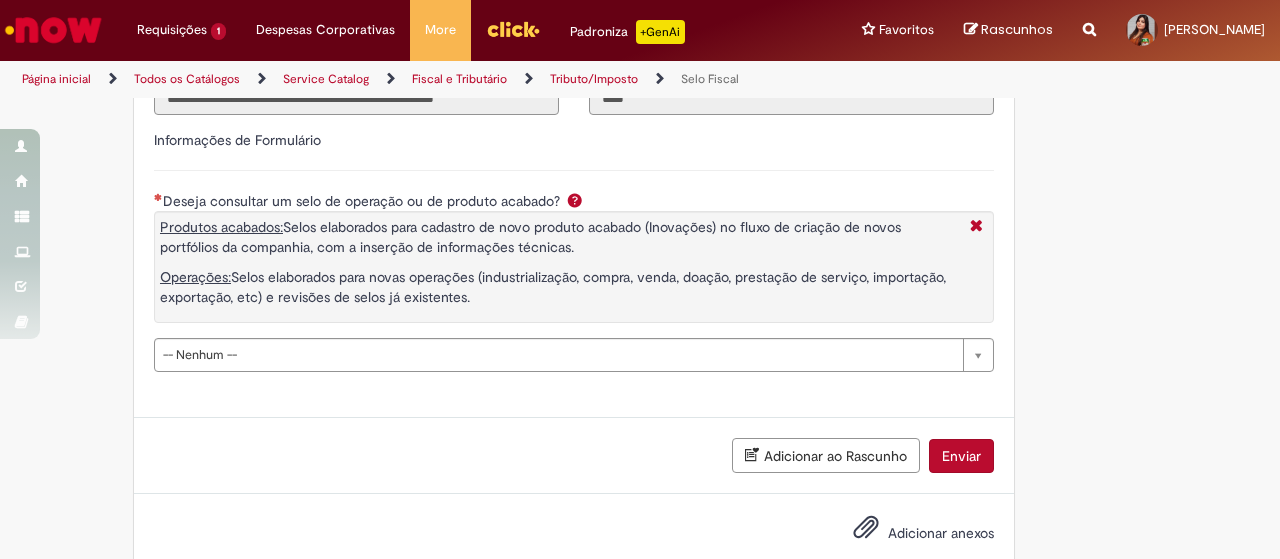 scroll, scrollTop: 800, scrollLeft: 0, axis: vertical 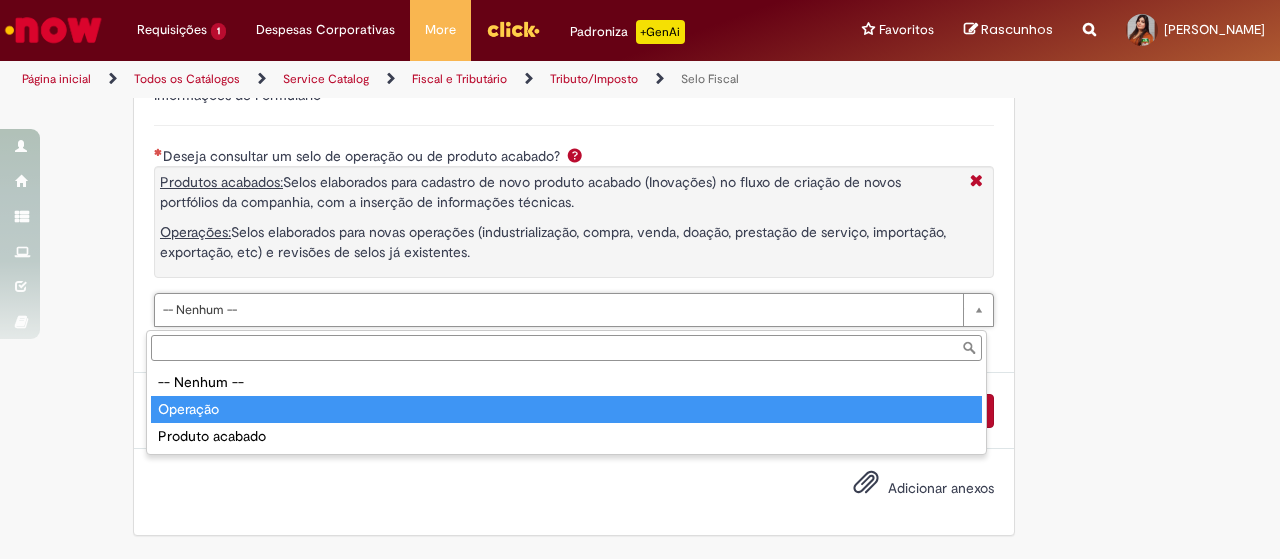 type on "********" 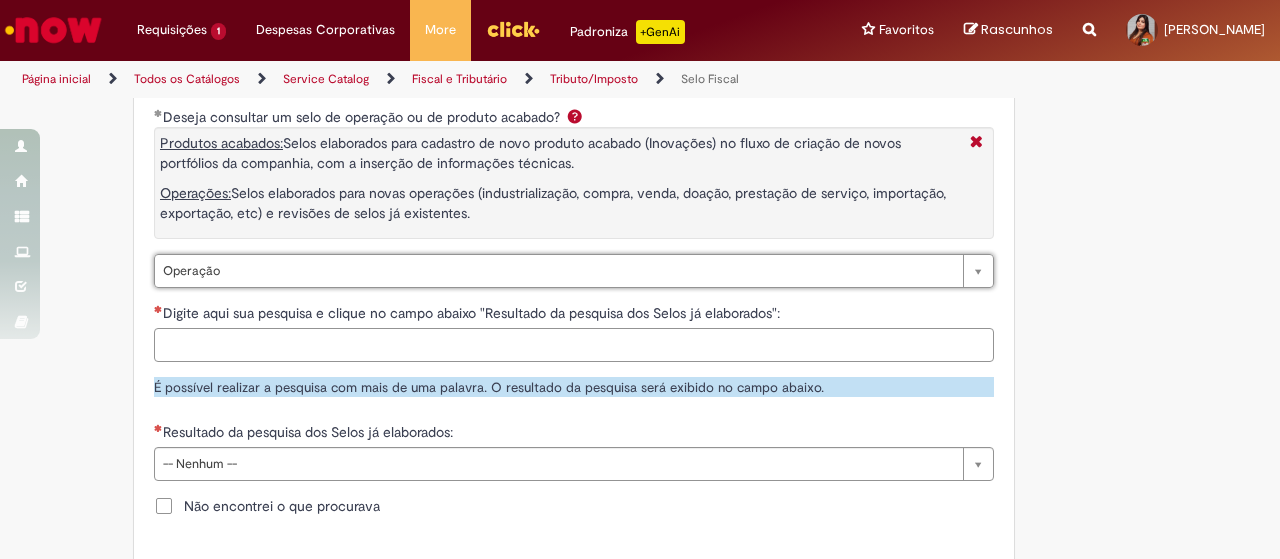 click on "Digite aqui sua pesquisa e clique no campo abaixo "Resultado da pesquisa dos Selos já elaborados":" at bounding box center (574, 345) 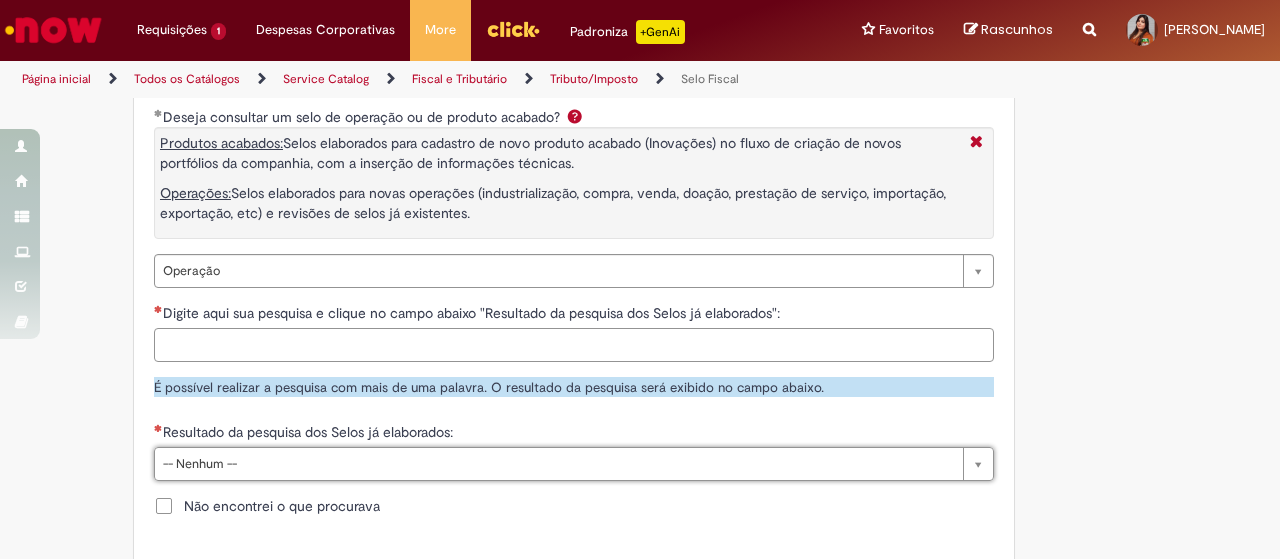 click on "Digite aqui sua pesquisa e clique no campo abaixo "Resultado da pesquisa dos Selos já elaborados":" at bounding box center (574, 345) 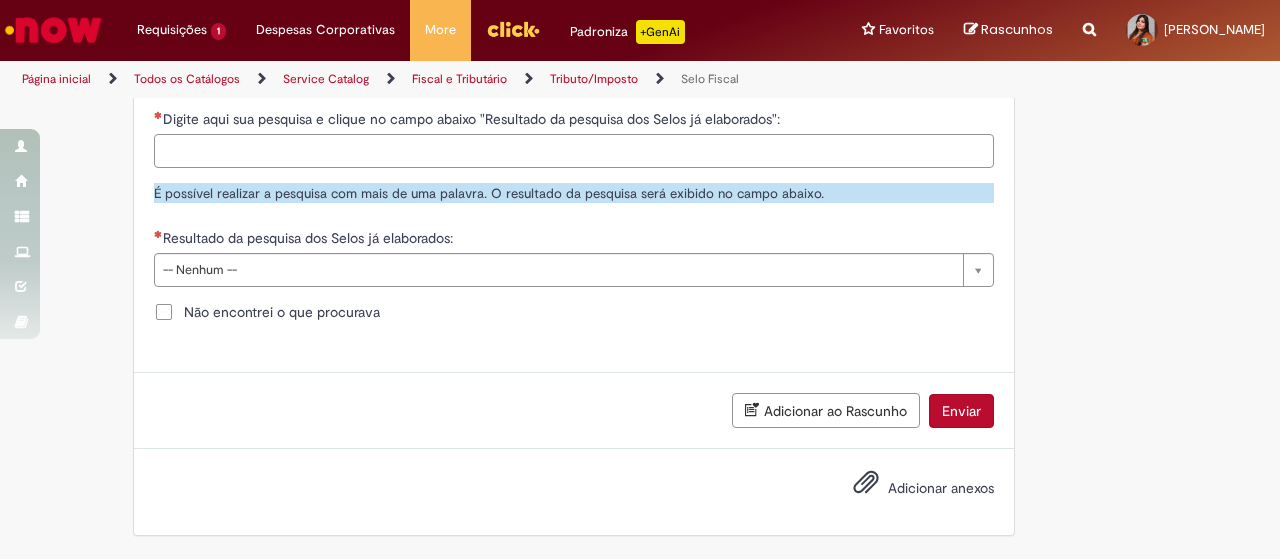 scroll, scrollTop: 900, scrollLeft: 0, axis: vertical 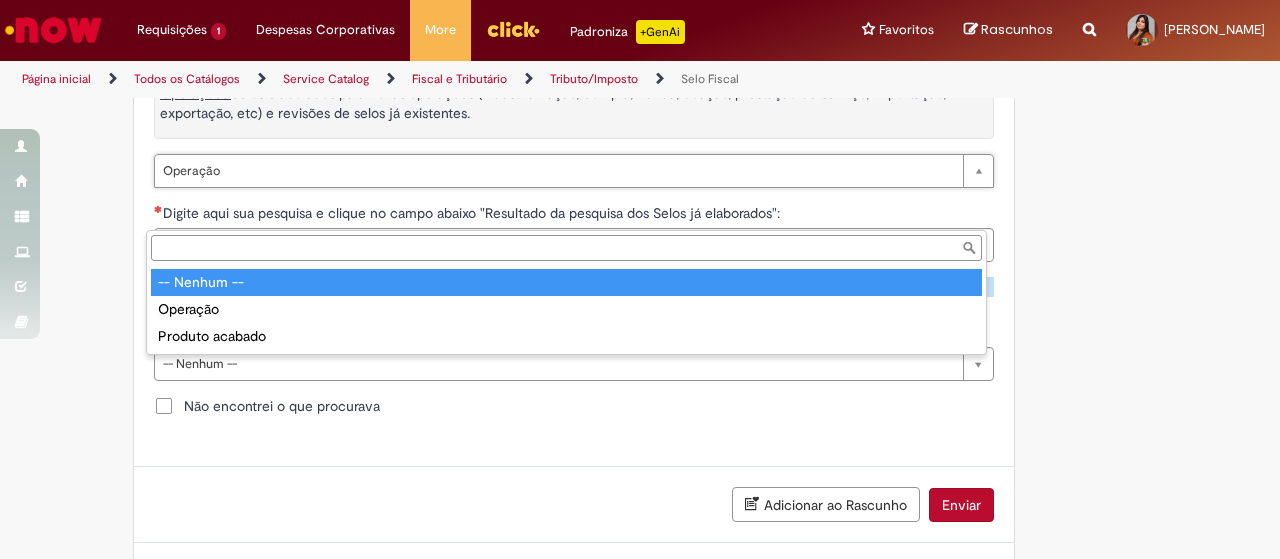 type on "**********" 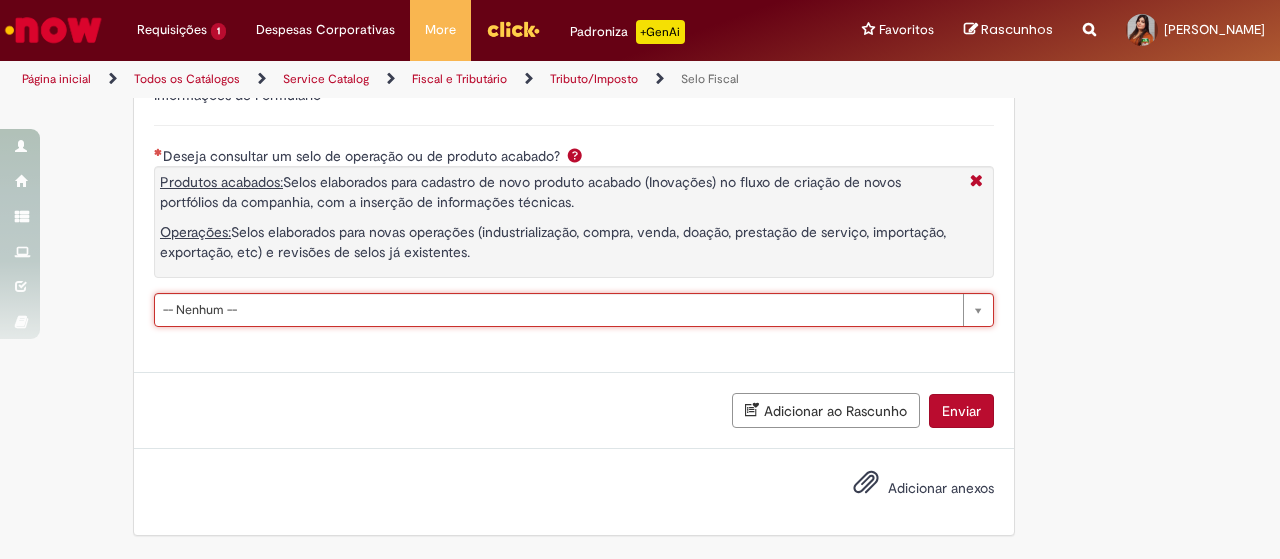 scroll, scrollTop: 0, scrollLeft: 61, axis: horizontal 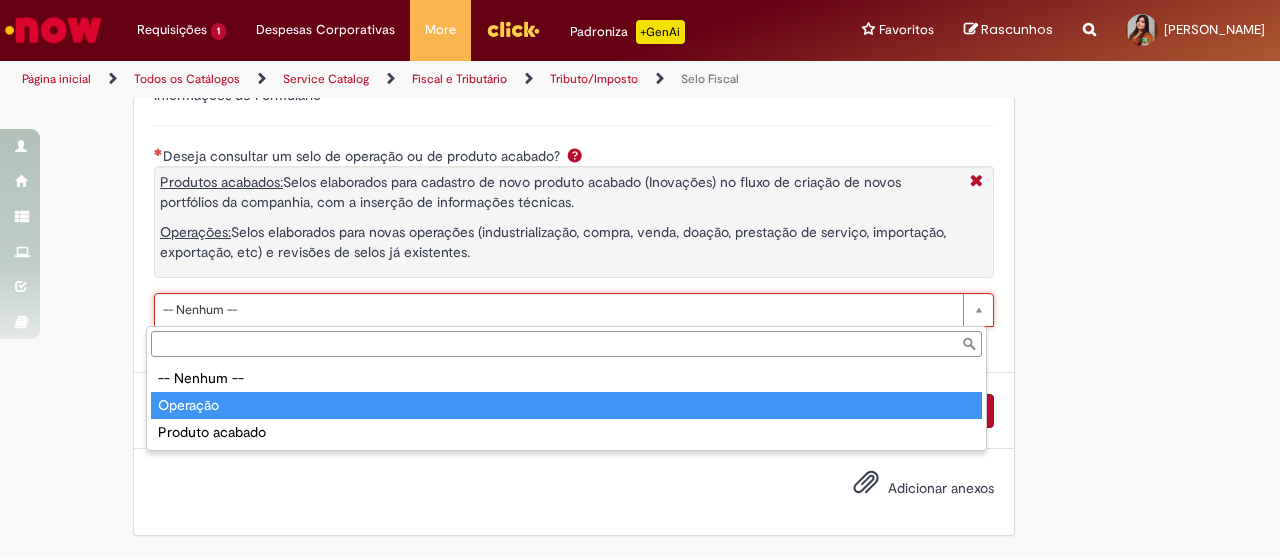 type on "********" 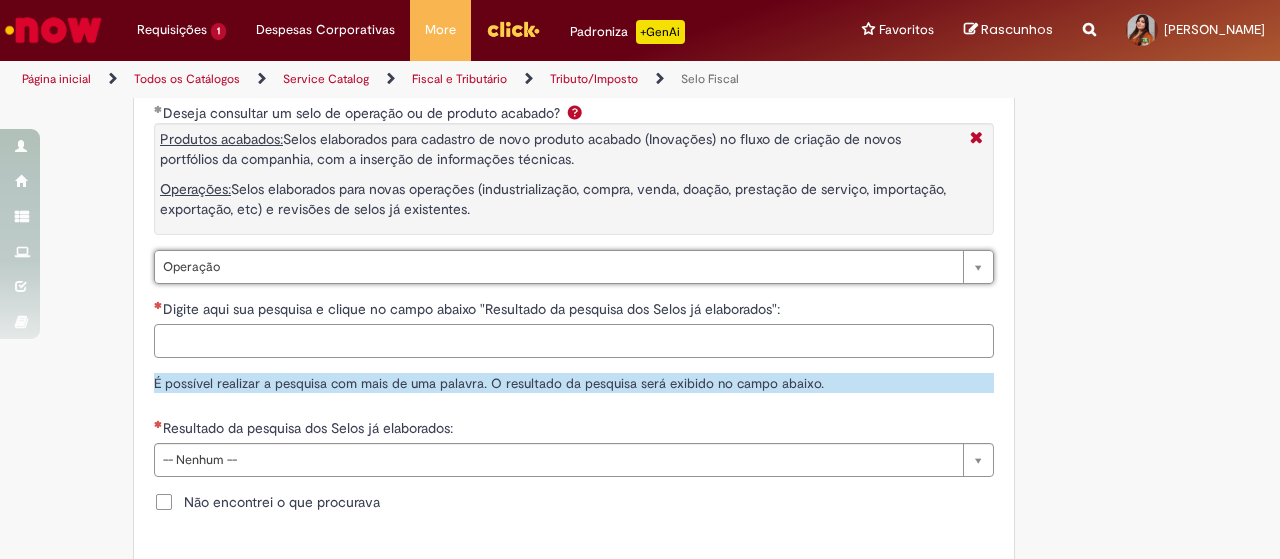 scroll, scrollTop: 0, scrollLeft: 0, axis: both 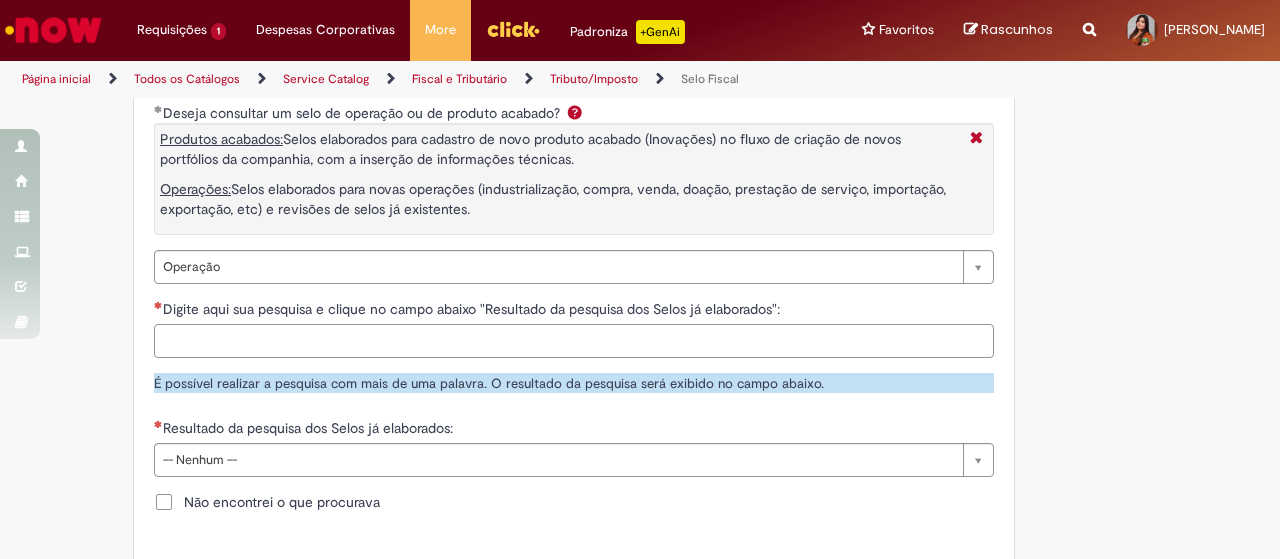 click on "Digite aqui sua pesquisa e clique no campo abaixo "Resultado da pesquisa dos Selos já elaborados":" at bounding box center [574, 341] 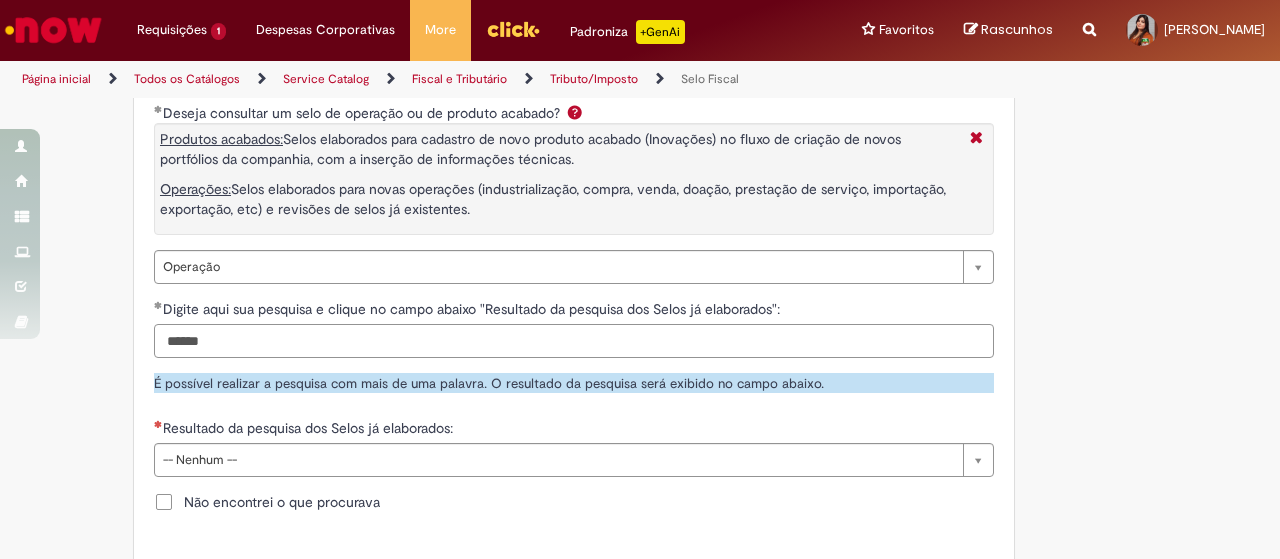 type on "******" 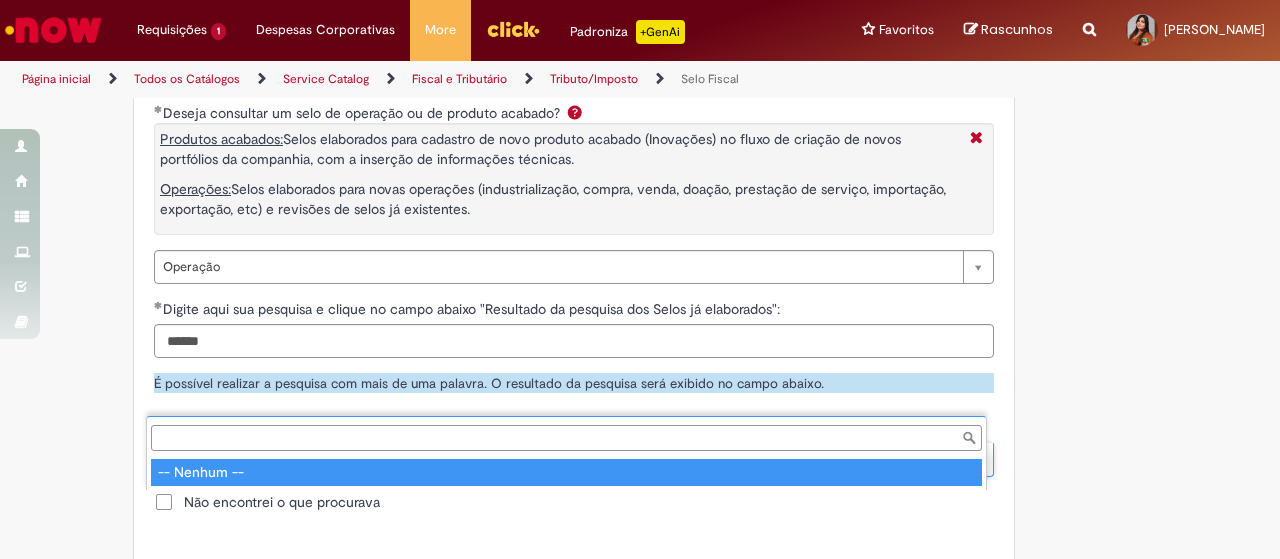 type on "**********" 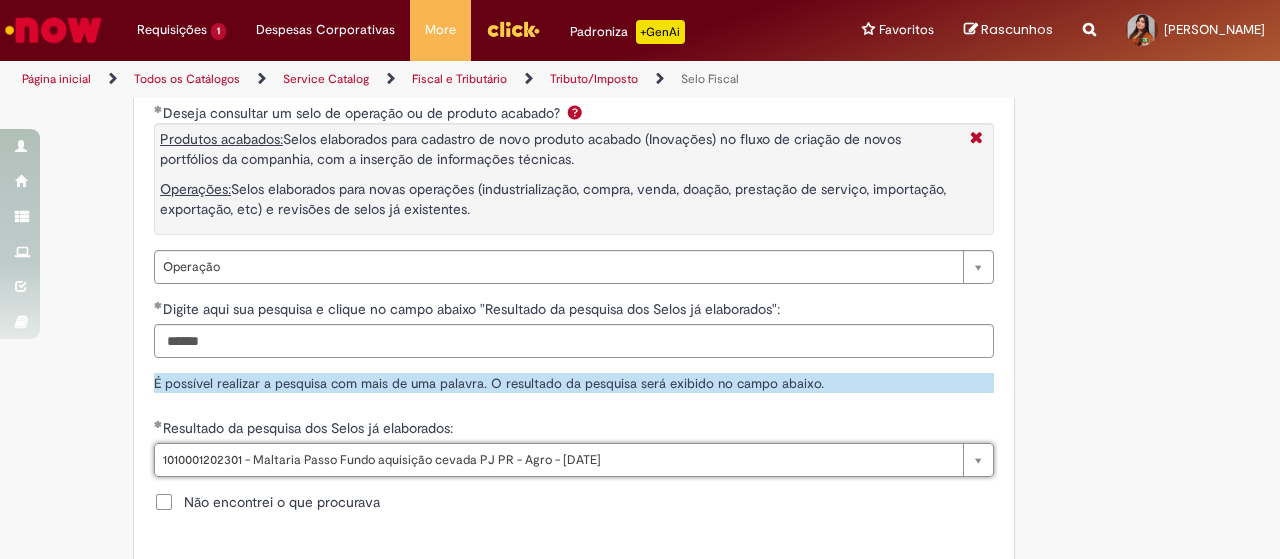 scroll, scrollTop: 0, scrollLeft: 512, axis: horizontal 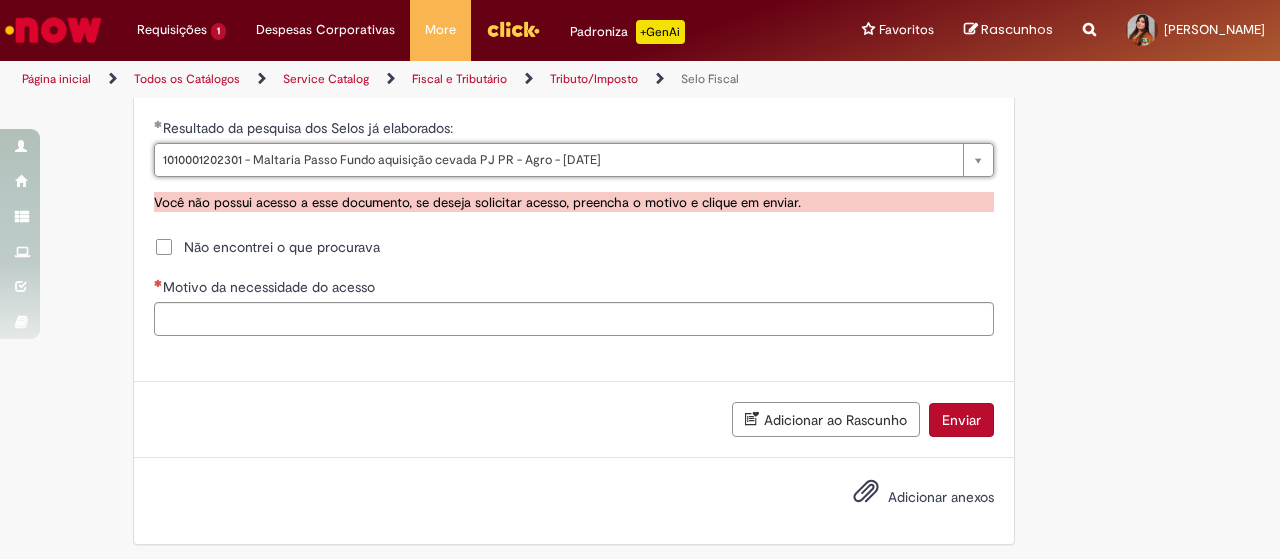 click on "Não encontrei o que procurava" at bounding box center (282, 247) 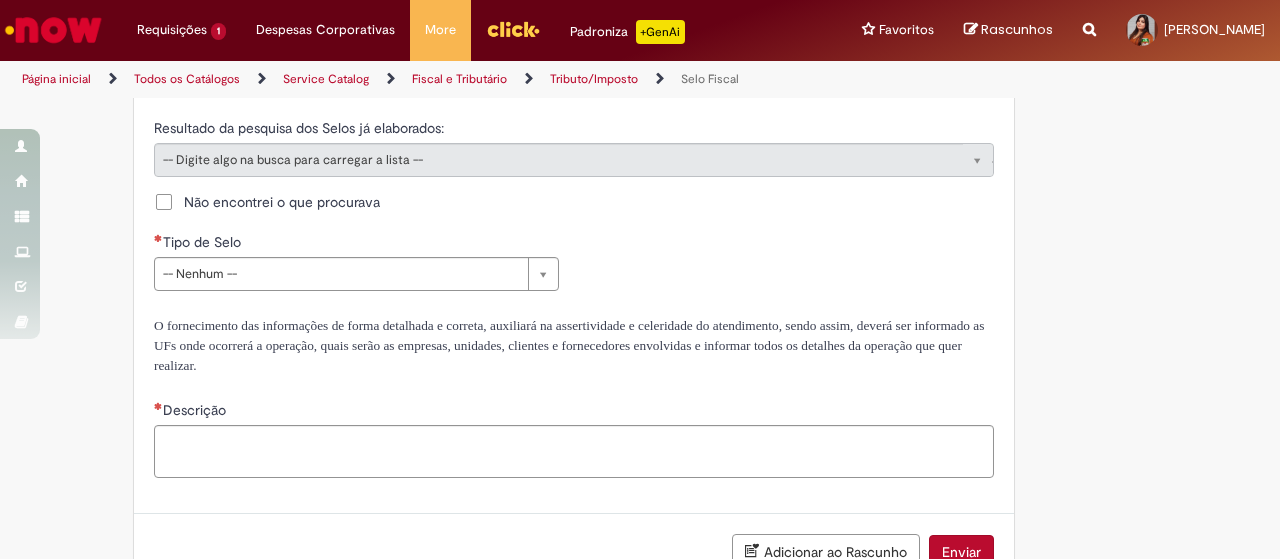 type on "**********" 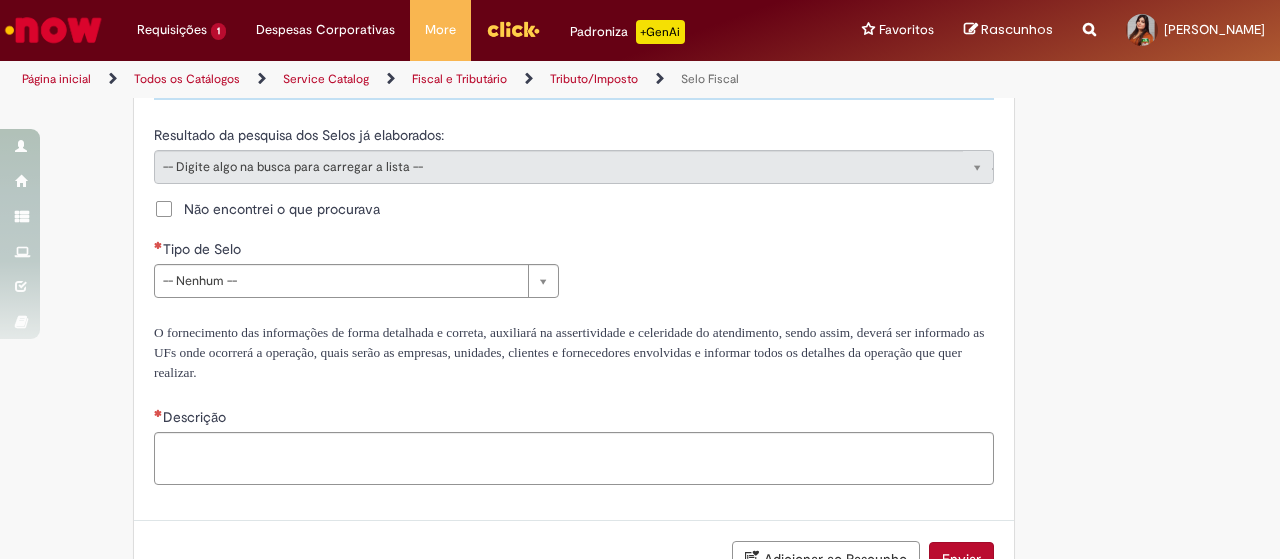 scroll, scrollTop: 1104, scrollLeft: 0, axis: vertical 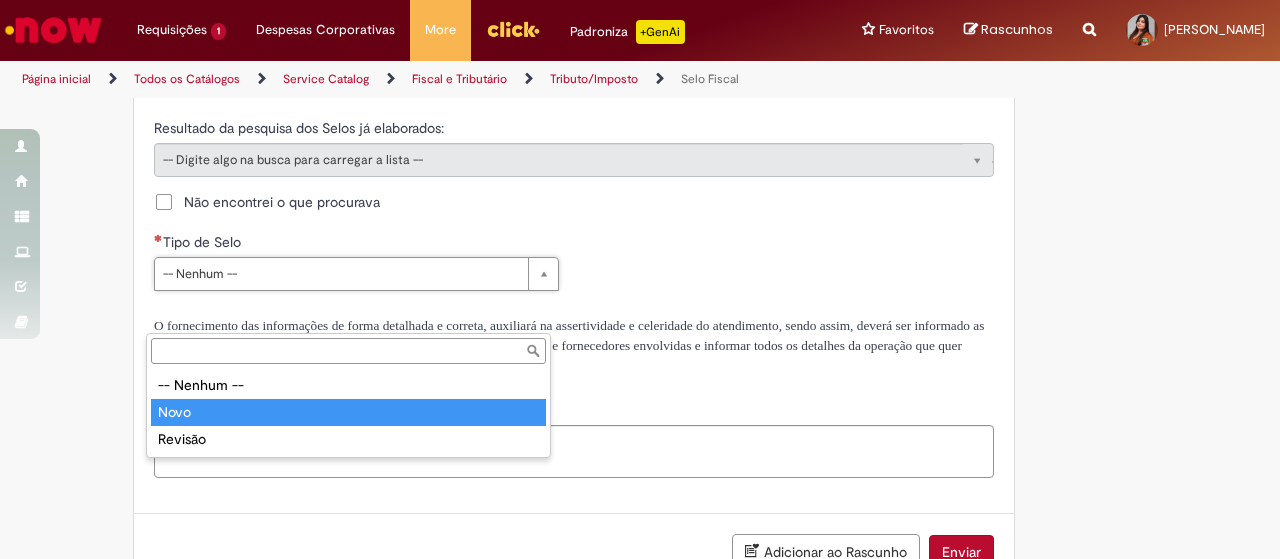type on "****" 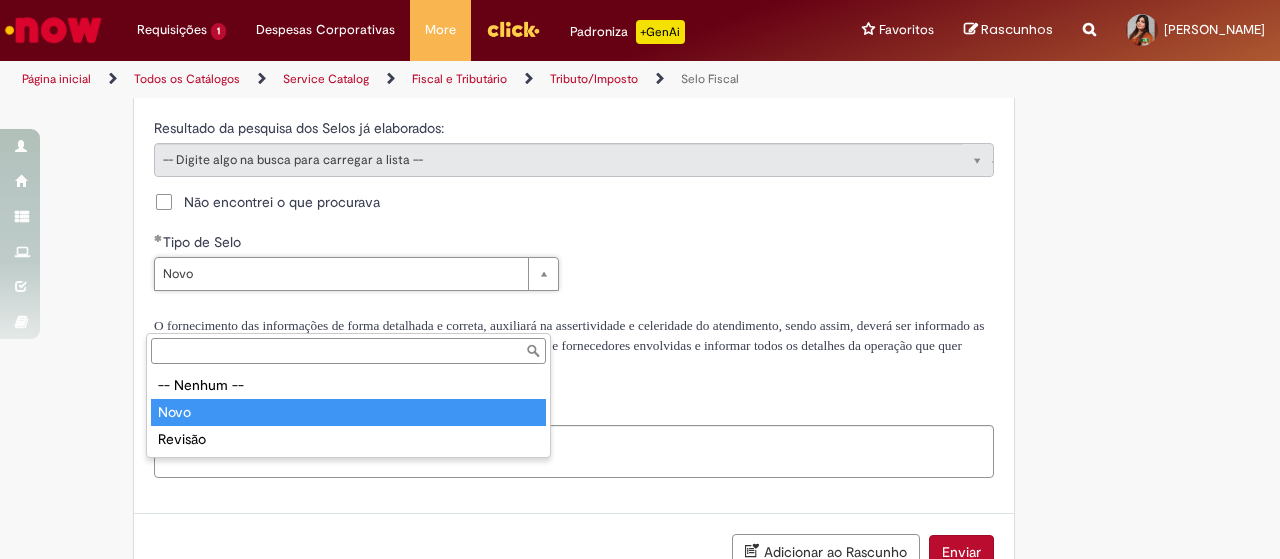 type on "****" 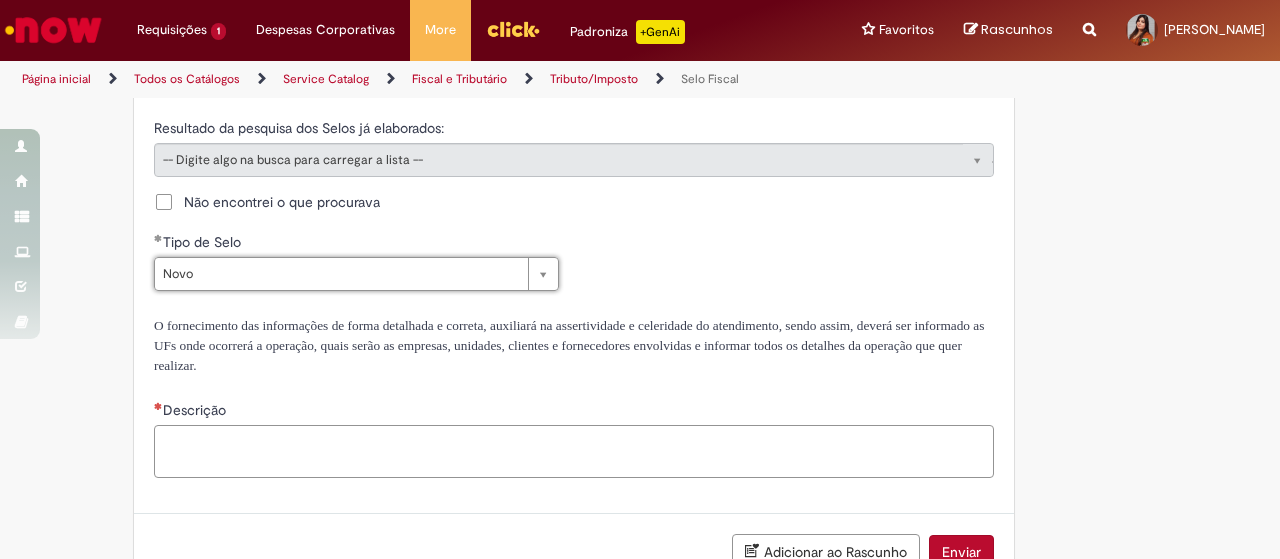 scroll, scrollTop: 0, scrollLeft: 0, axis: both 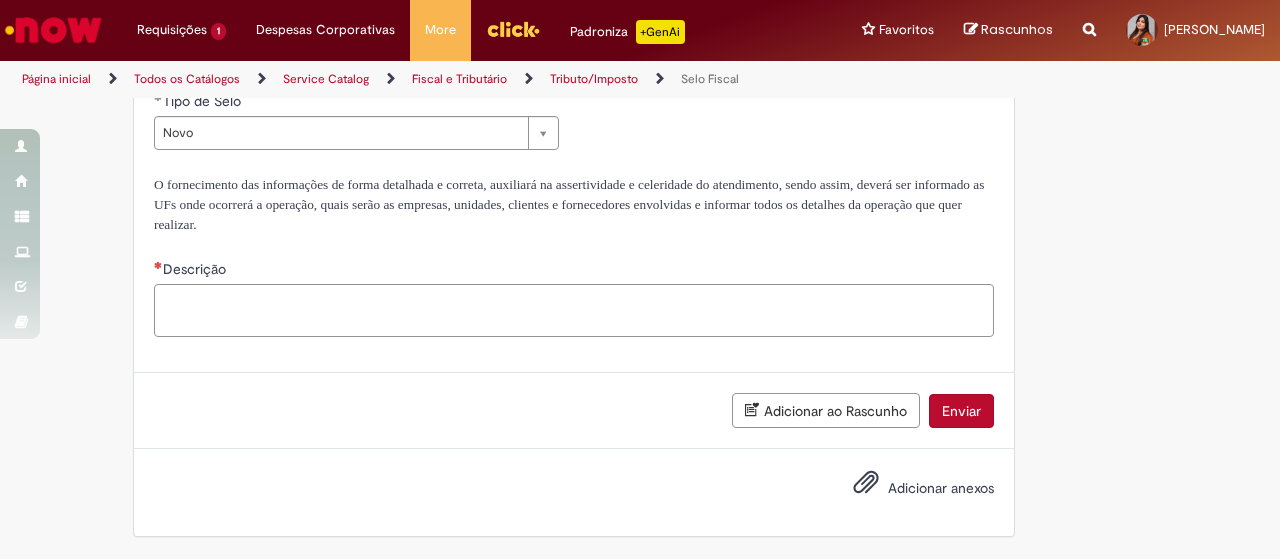 paste on "**********" 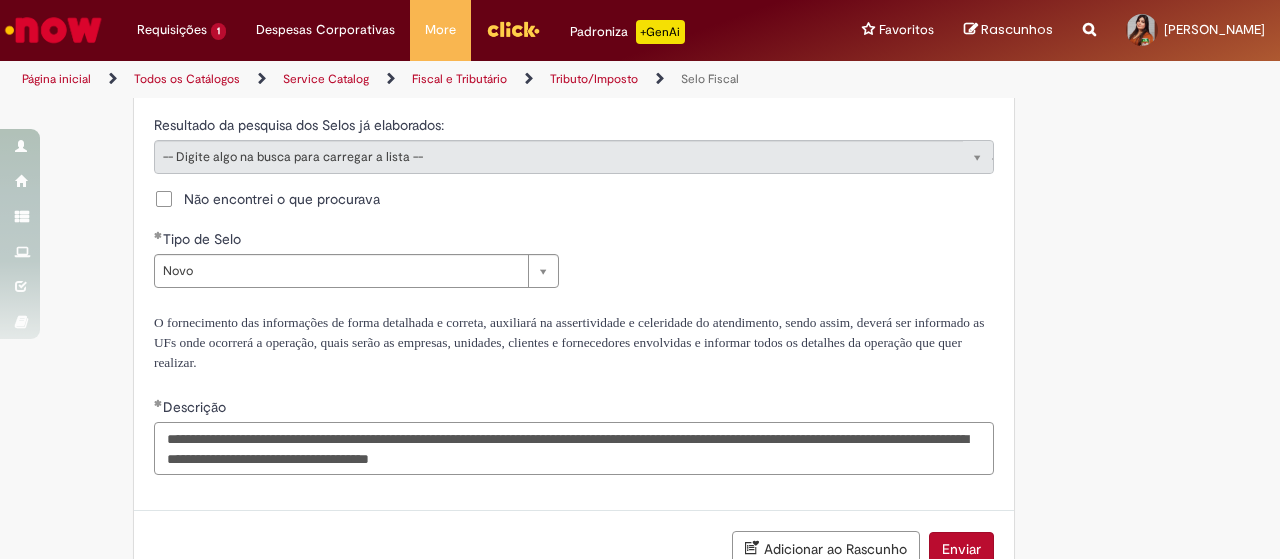 scroll, scrollTop: 1090, scrollLeft: 0, axis: vertical 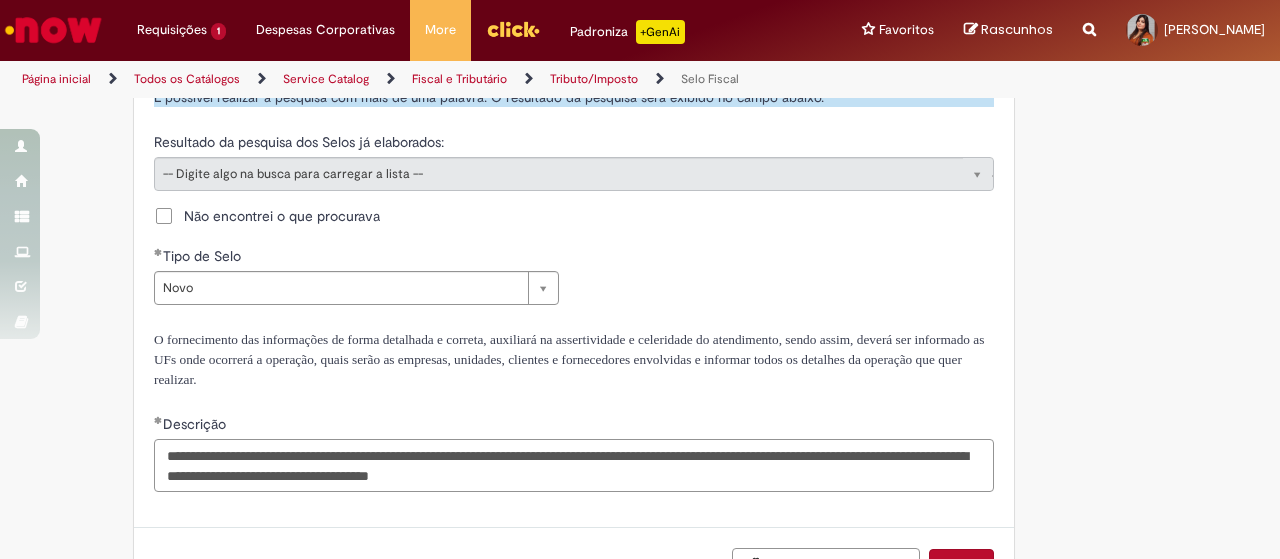 drag, startPoint x: 184, startPoint y: 514, endPoint x: 110, endPoint y: 462, distance: 90.44335 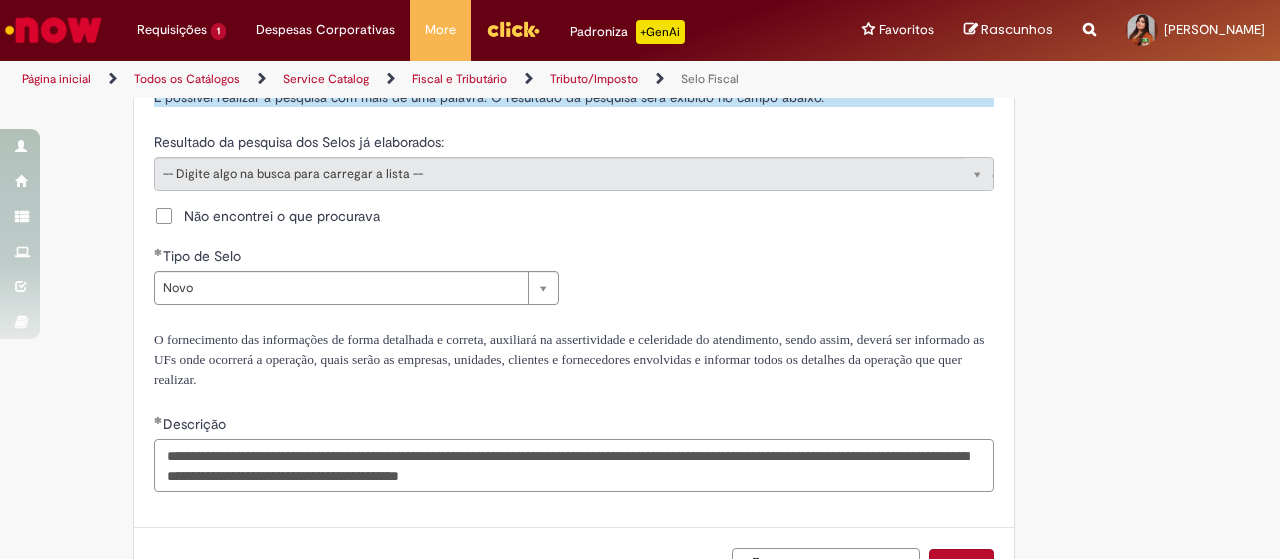 paste on "**********" 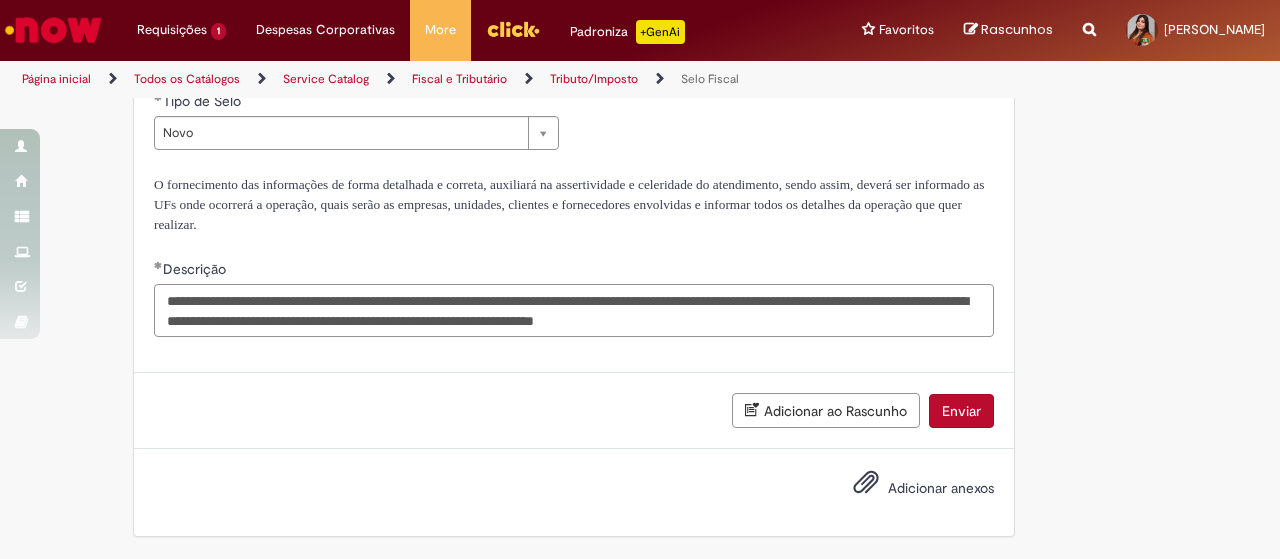 scroll, scrollTop: 1290, scrollLeft: 0, axis: vertical 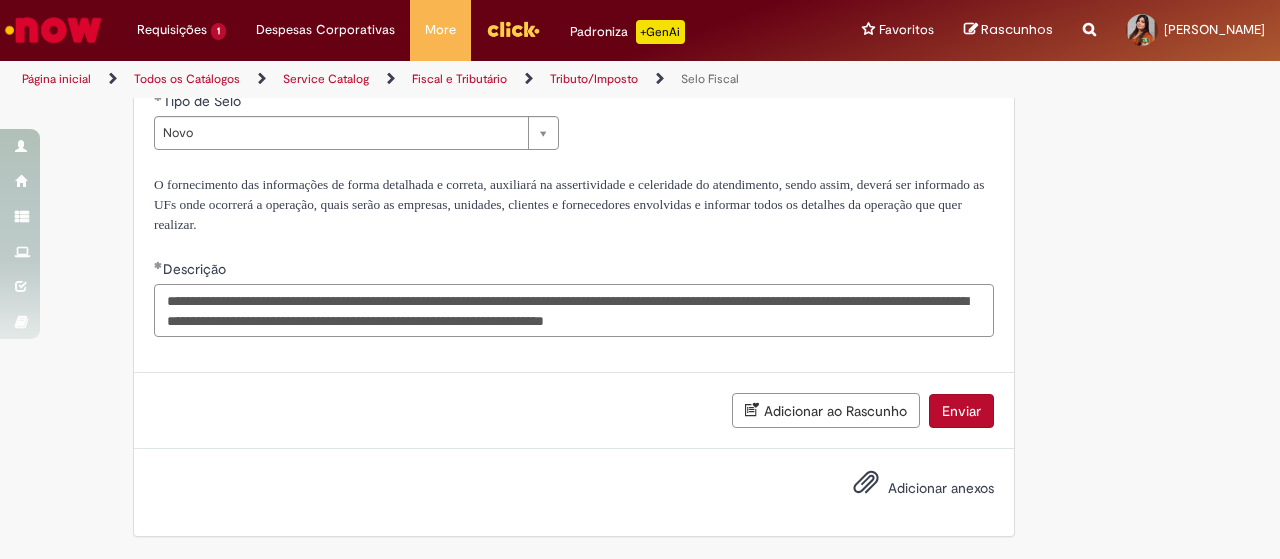 paste on "**********" 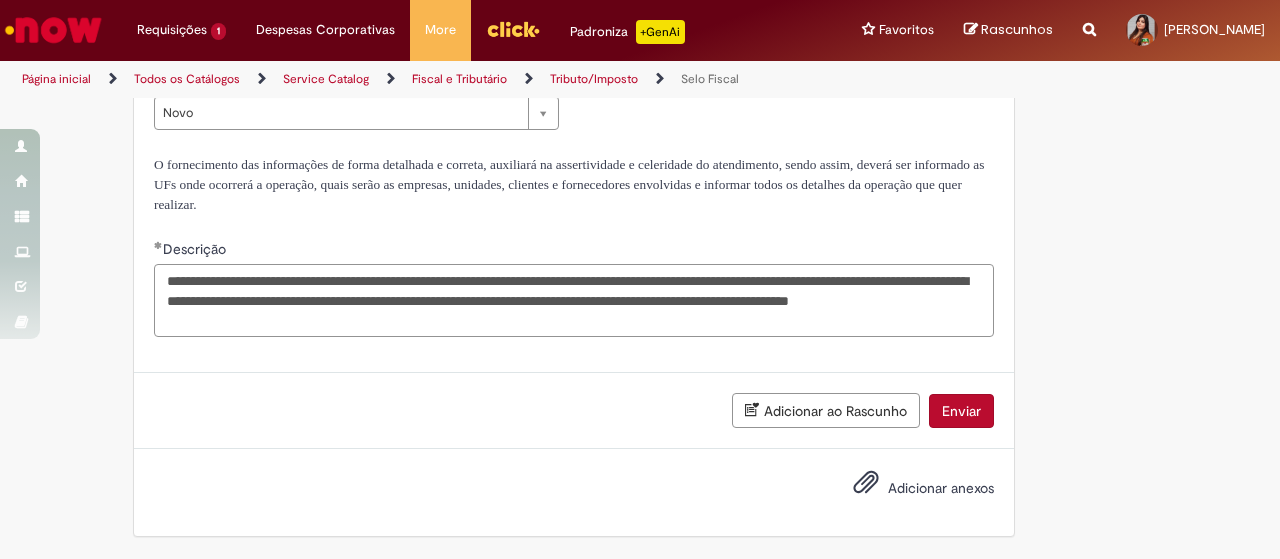 click on "**********" at bounding box center (574, 300) 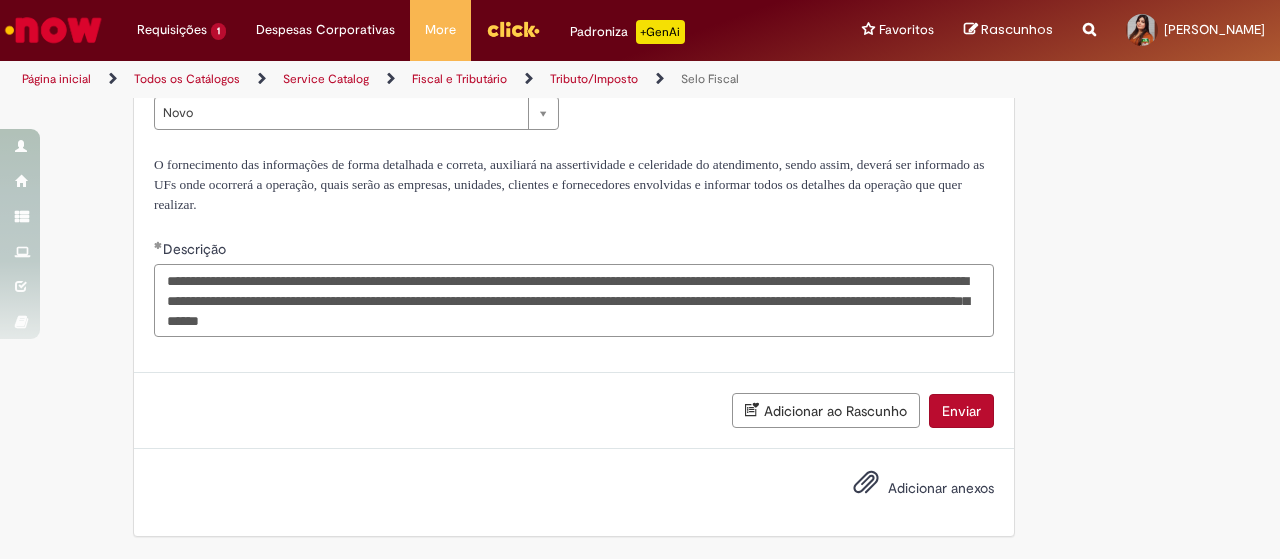 type on "**********" 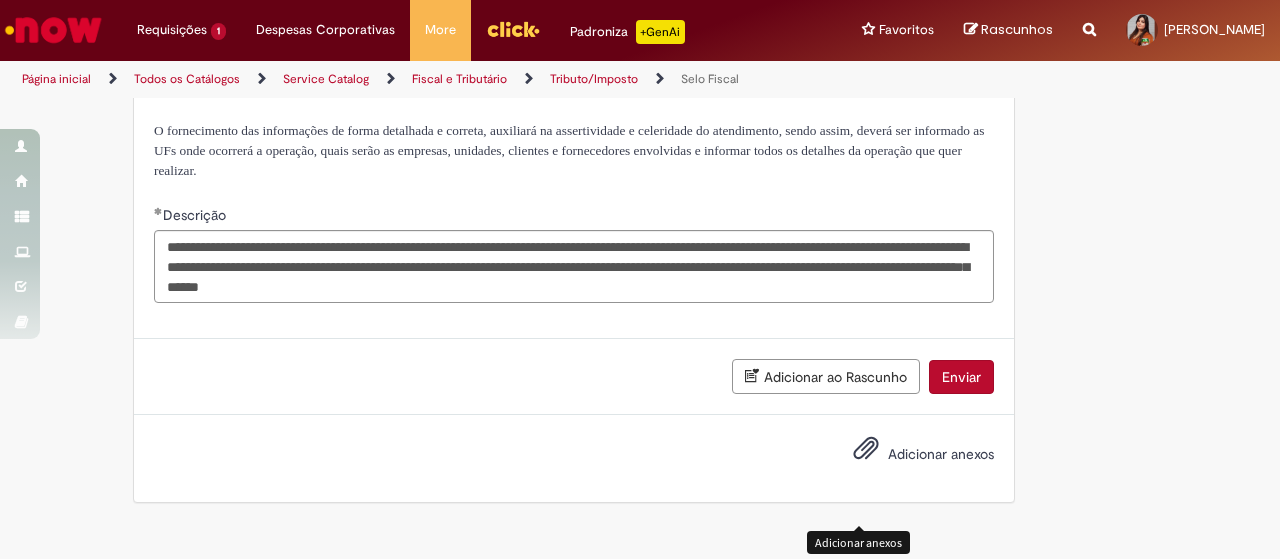 click at bounding box center (866, 449) 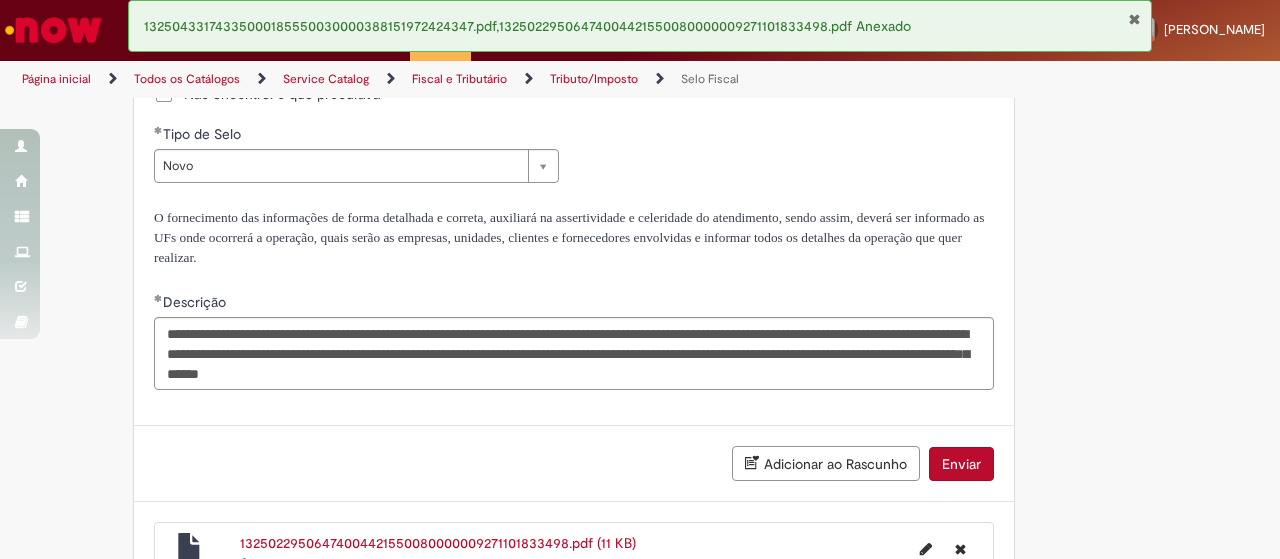 scroll, scrollTop: 1442, scrollLeft: 0, axis: vertical 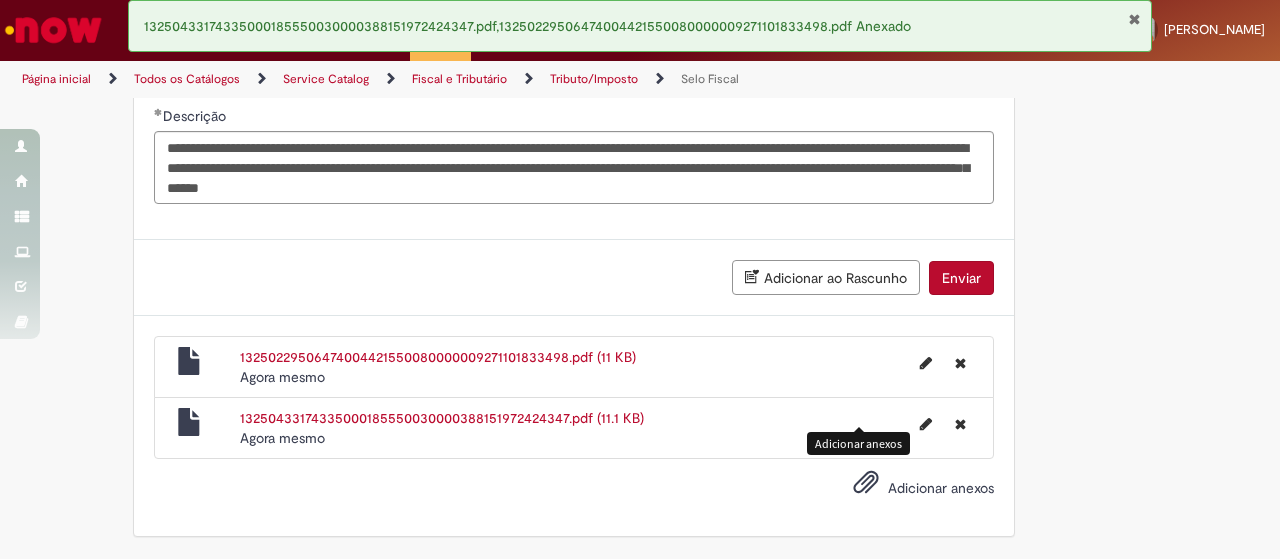 click on "Enviar" at bounding box center (961, 278) 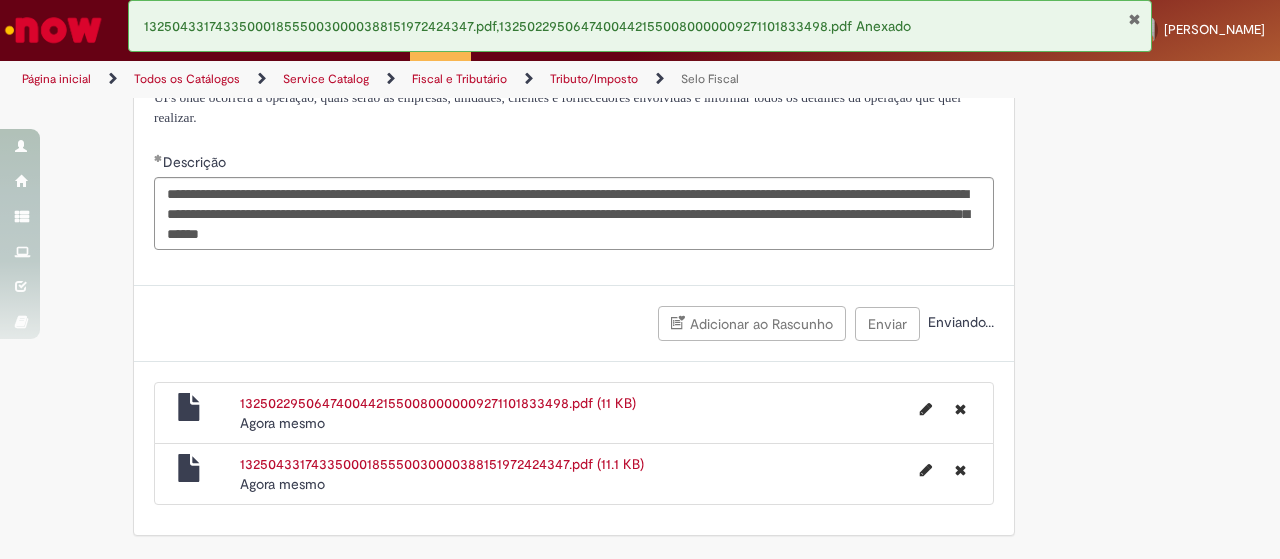 scroll, scrollTop: 1396, scrollLeft: 0, axis: vertical 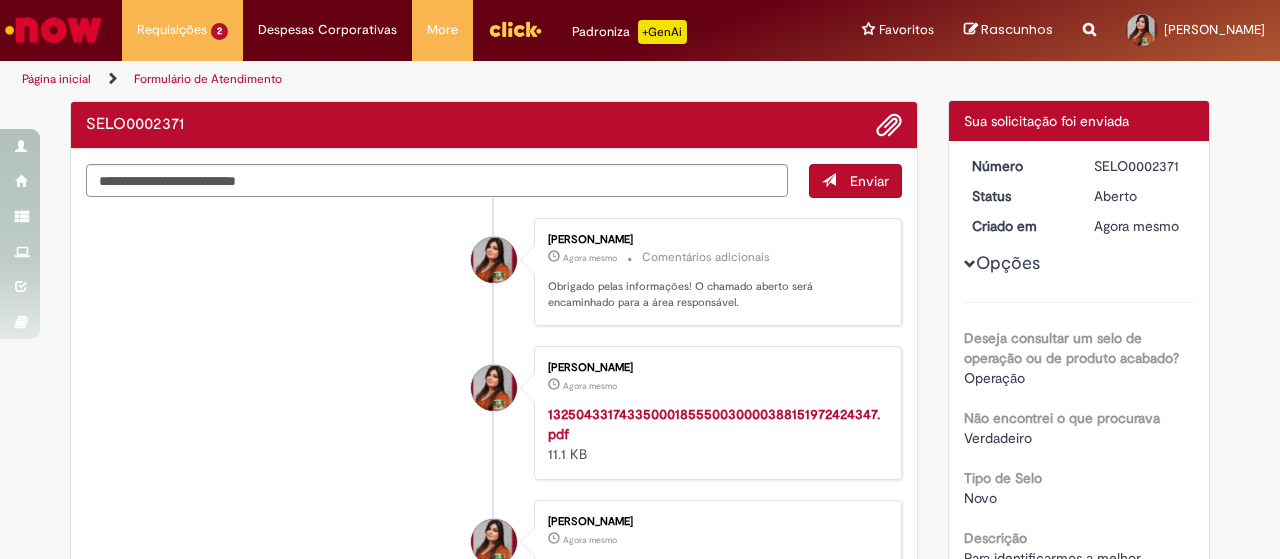 drag, startPoint x: 1087, startPoint y: 163, endPoint x: 1172, endPoint y: 160, distance: 85.052925 